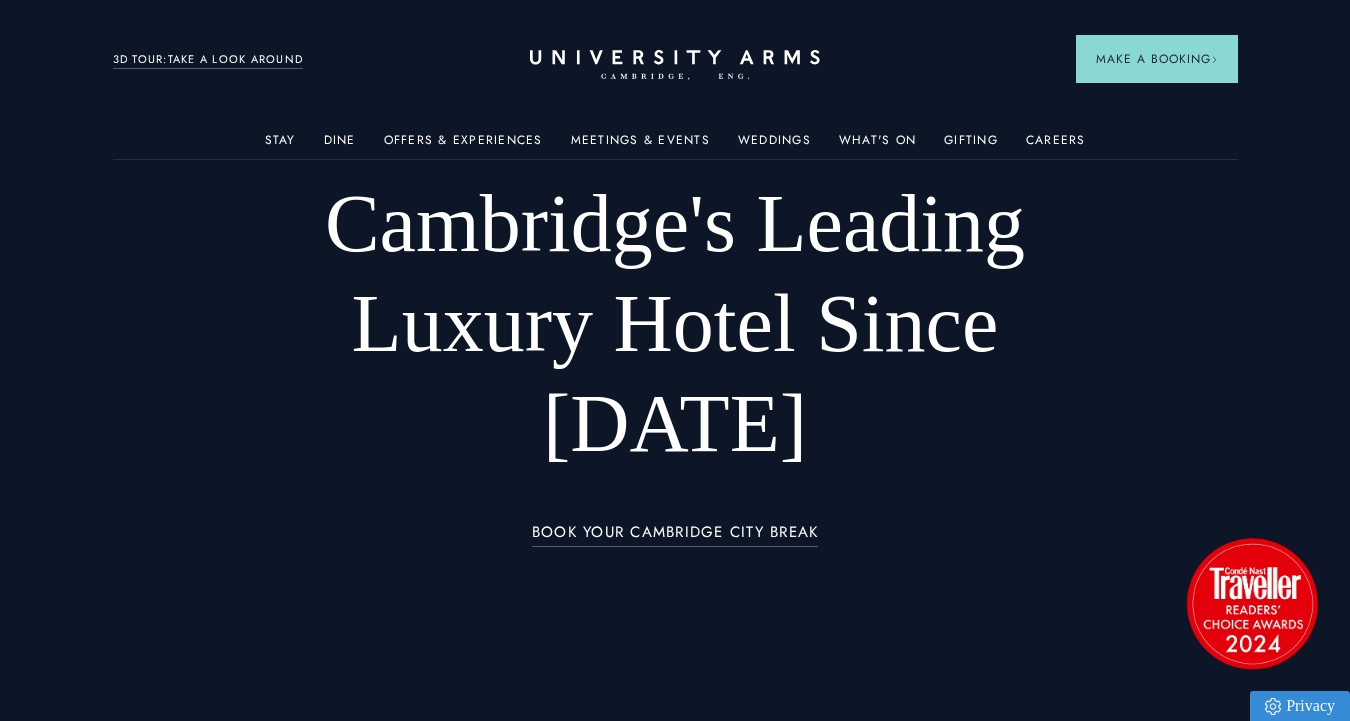 scroll, scrollTop: 0, scrollLeft: 0, axis: both 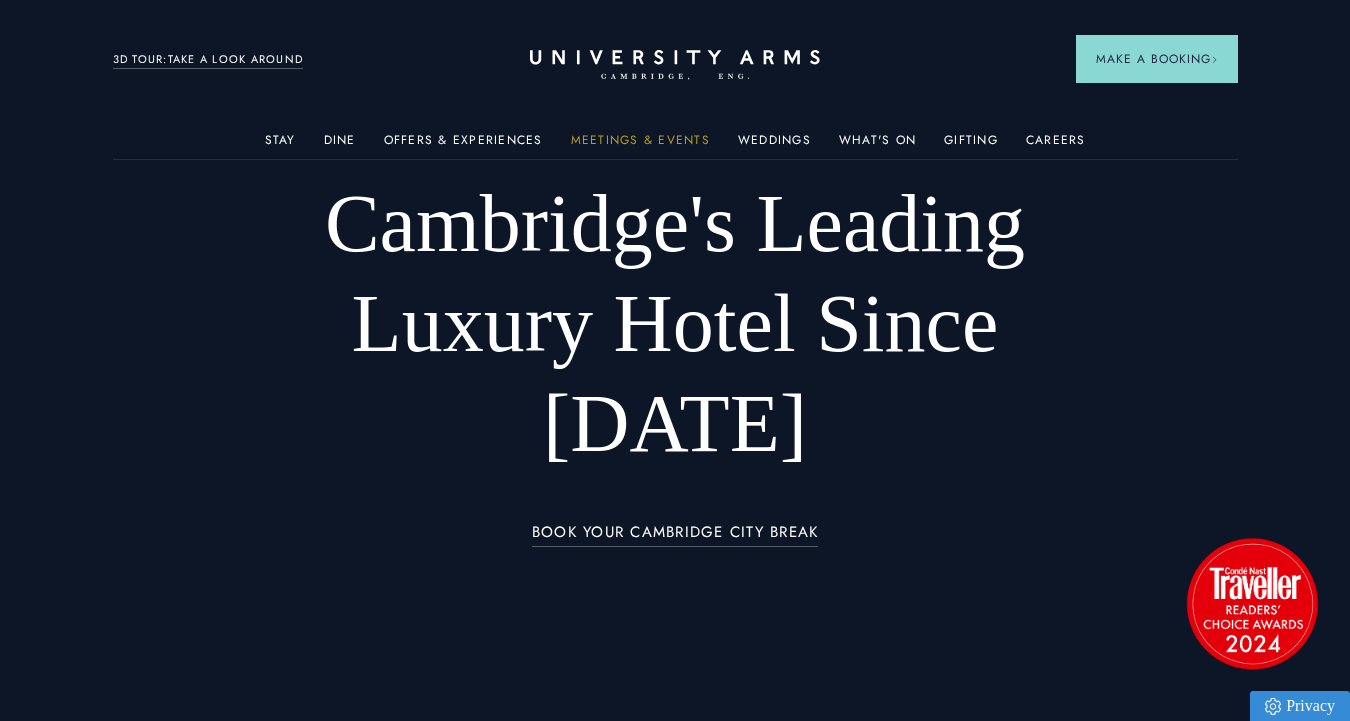 click on "Meetings & Events" at bounding box center (640, 146) 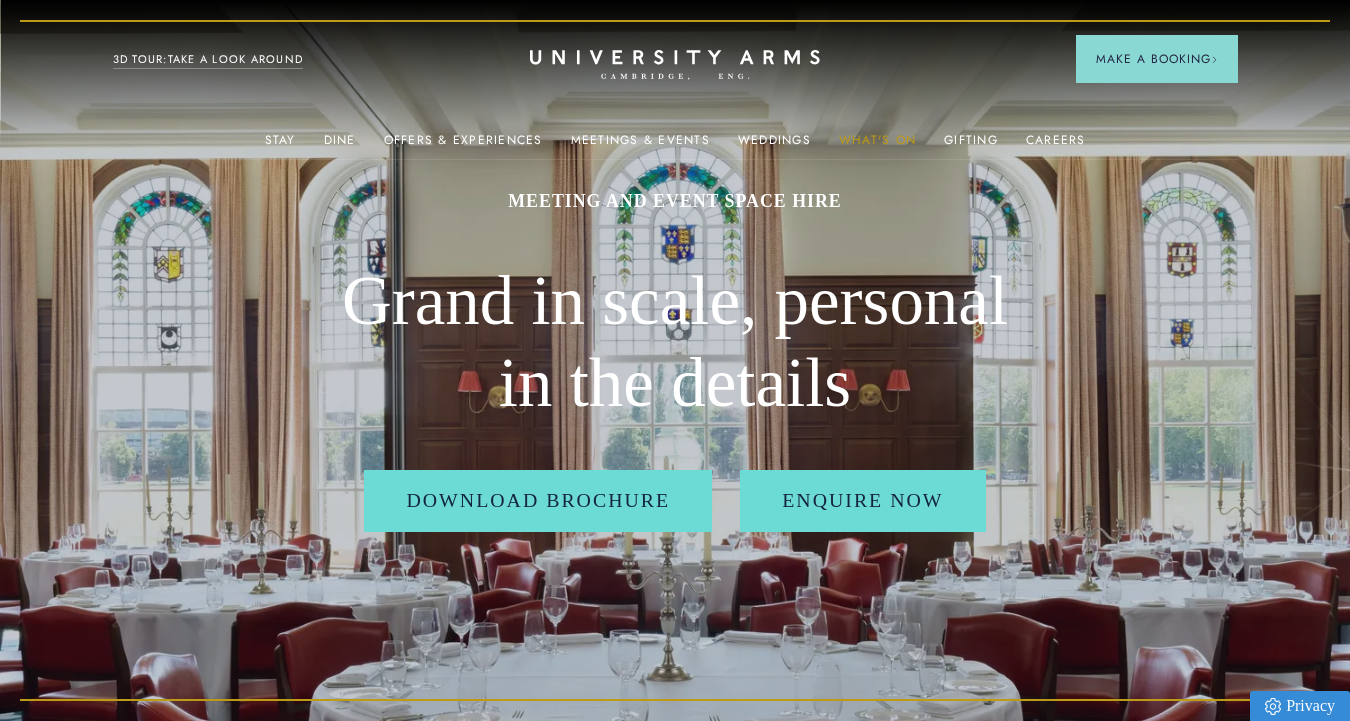 click on "What's On" at bounding box center (877, 146) 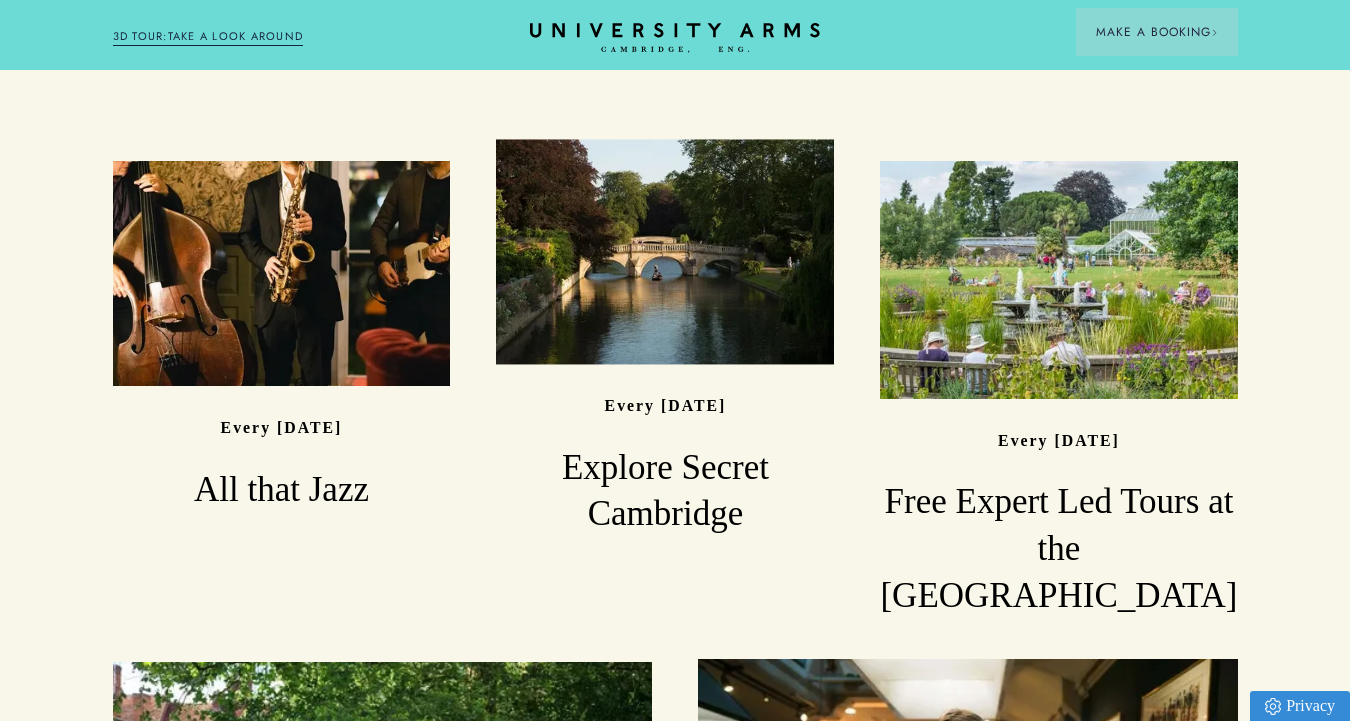 scroll, scrollTop: 1488, scrollLeft: 0, axis: vertical 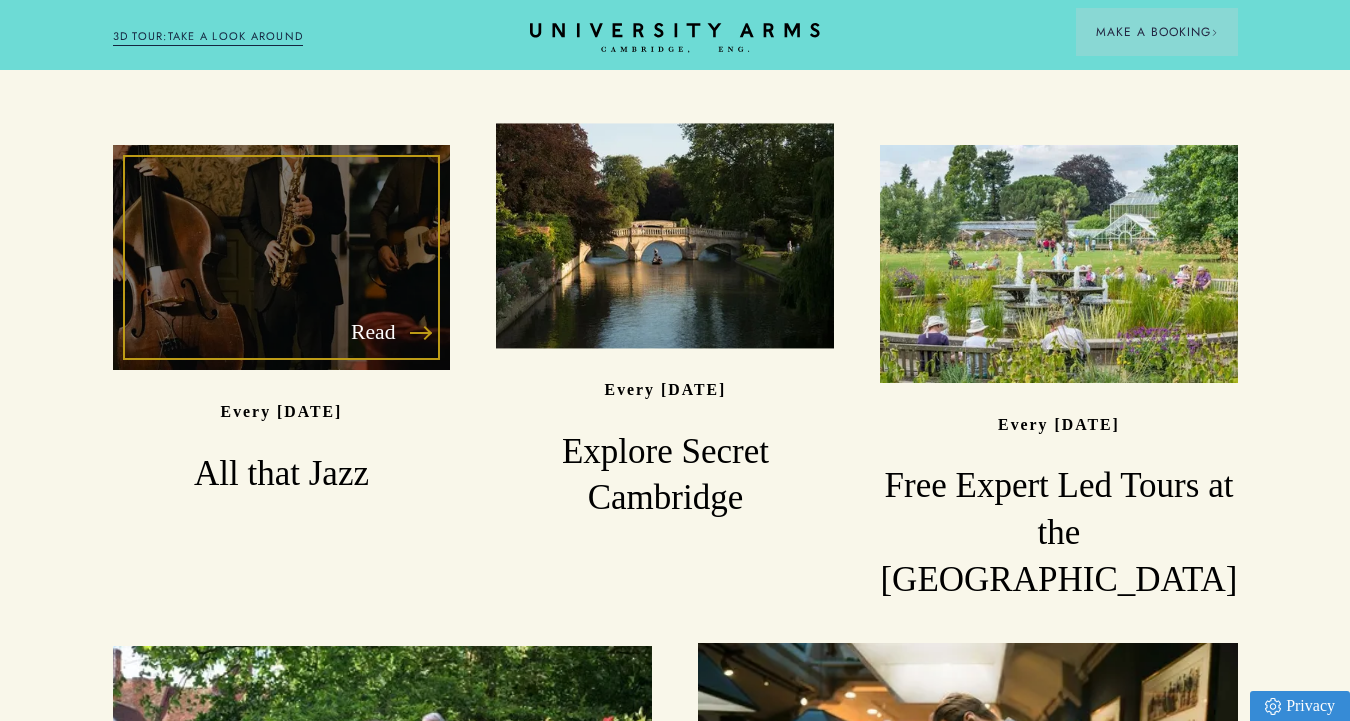 click on "Read" at bounding box center (282, 257) 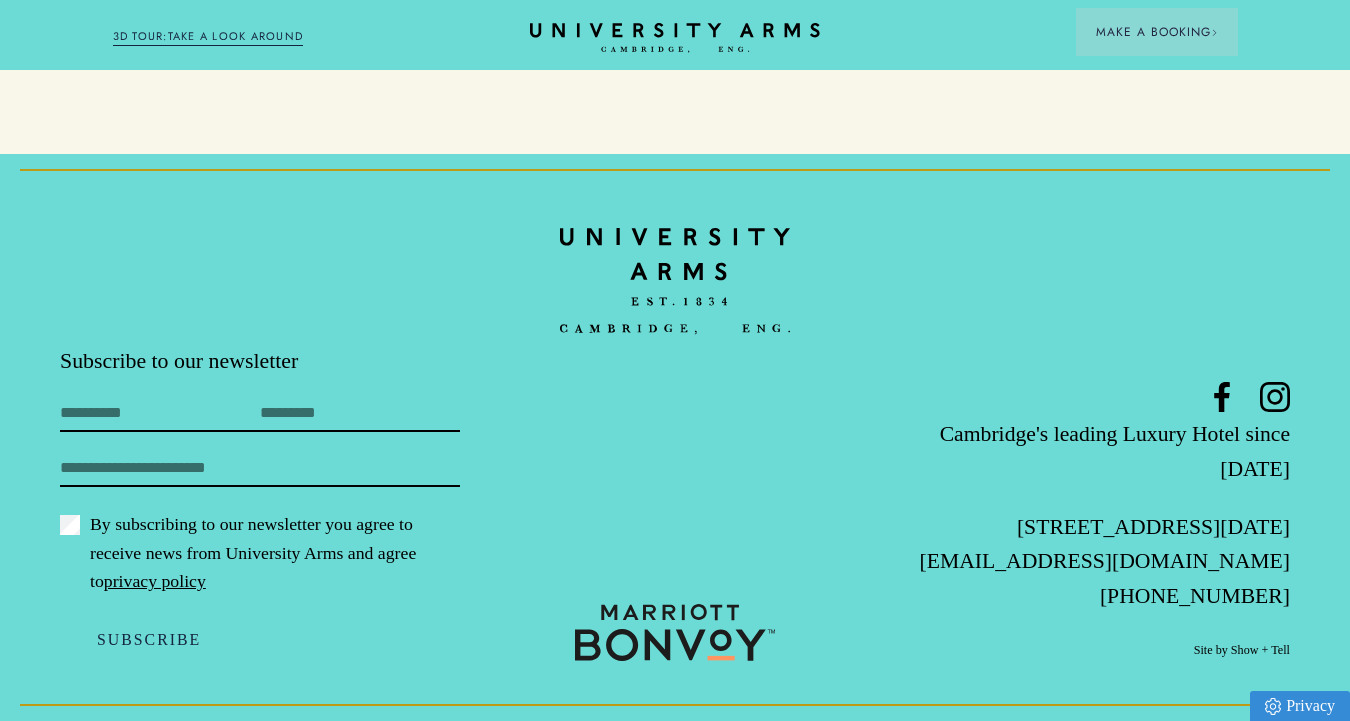 scroll, scrollTop: 2883, scrollLeft: 0, axis: vertical 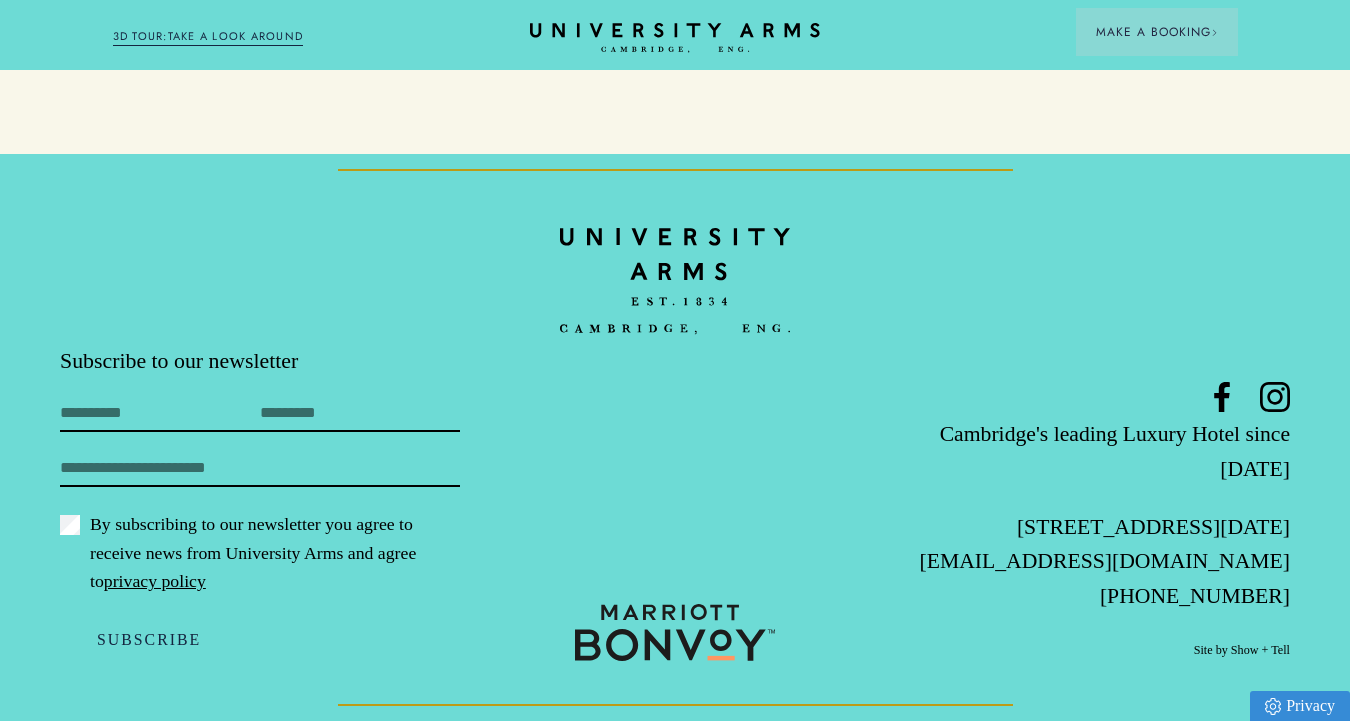 click at bounding box center (1265, -258) 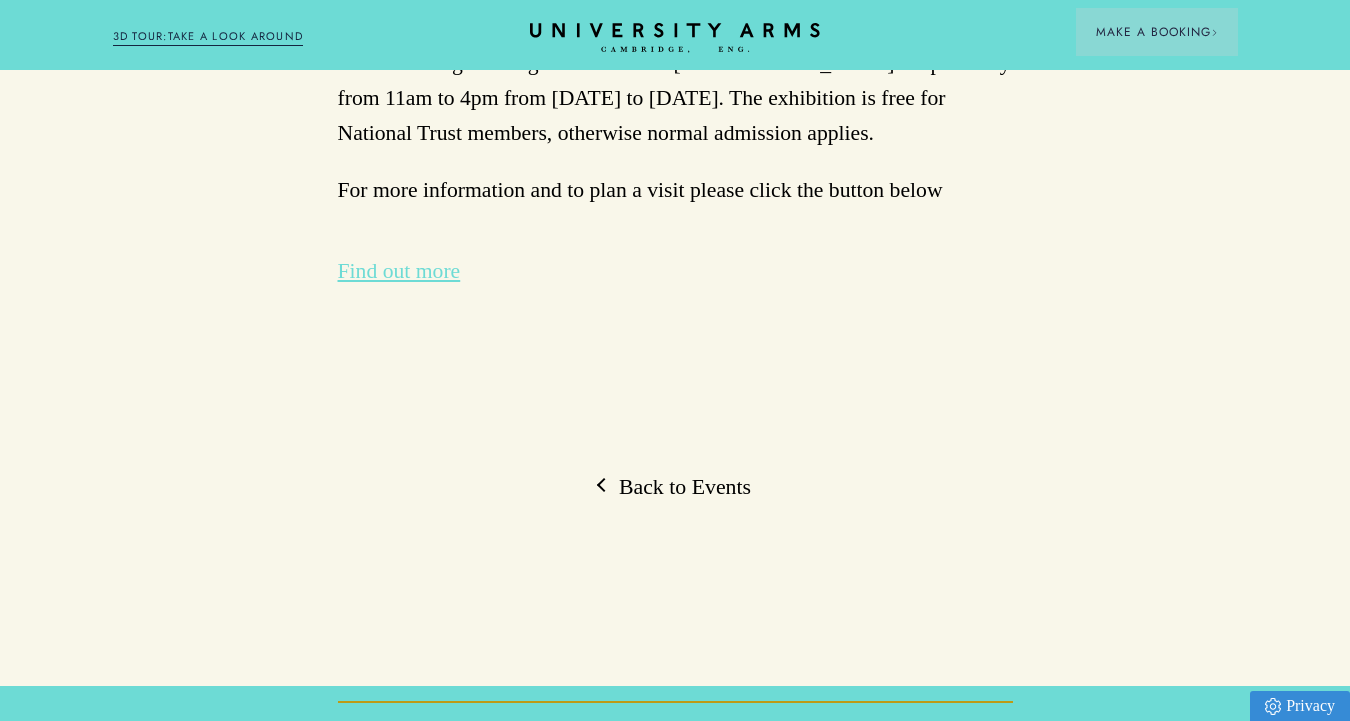 scroll, scrollTop: 4825, scrollLeft: 0, axis: vertical 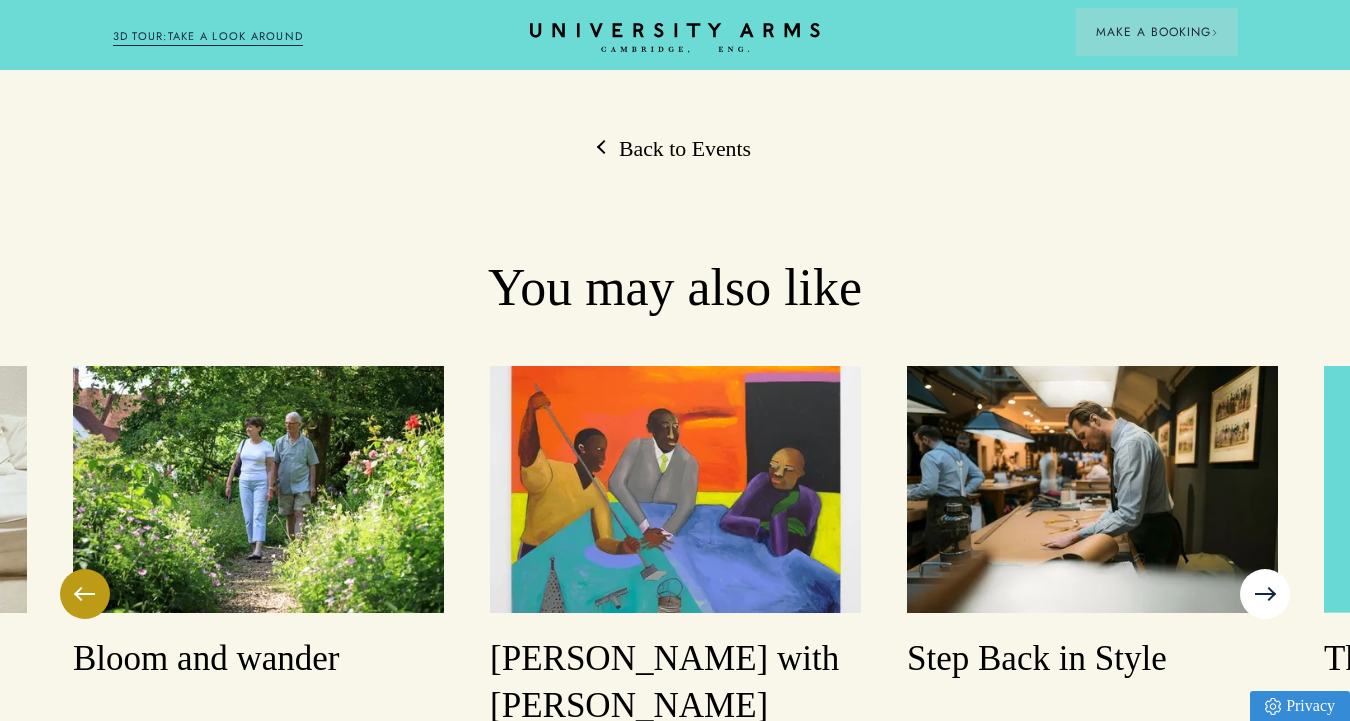 click at bounding box center (1265, 594) 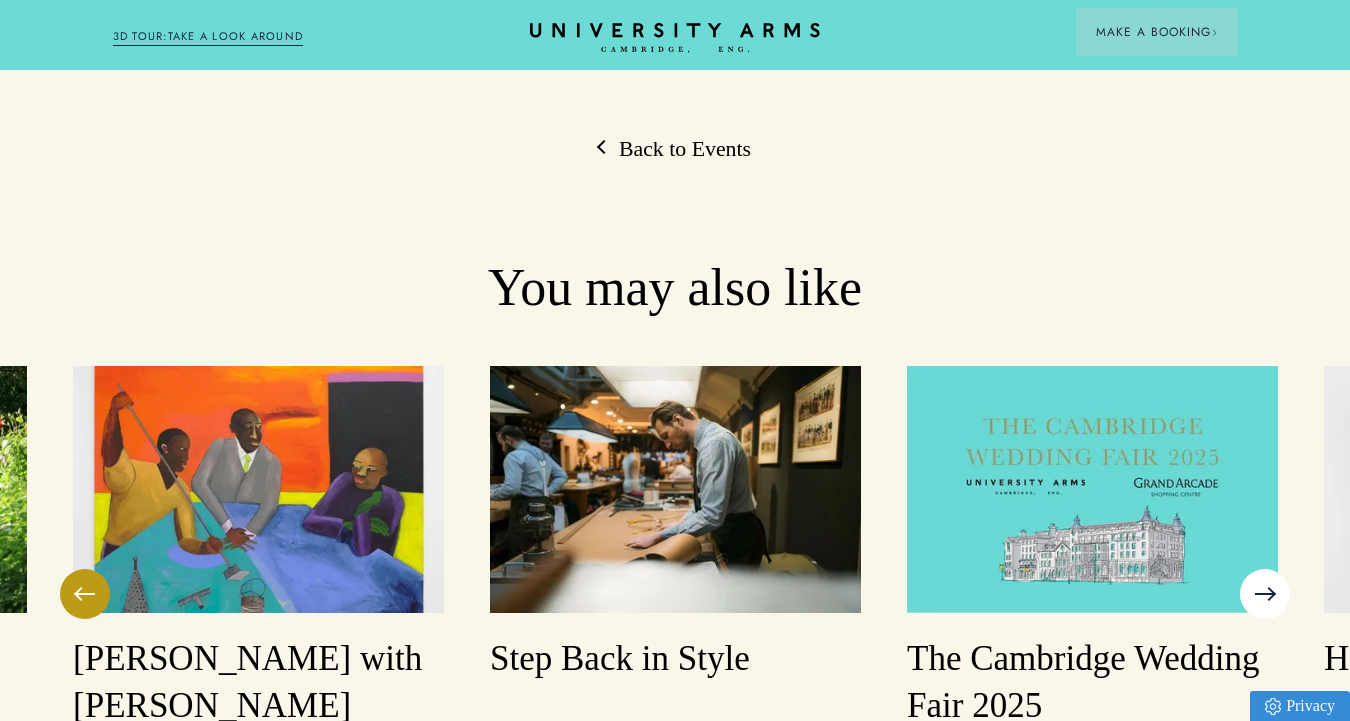 click at bounding box center [1265, 594] 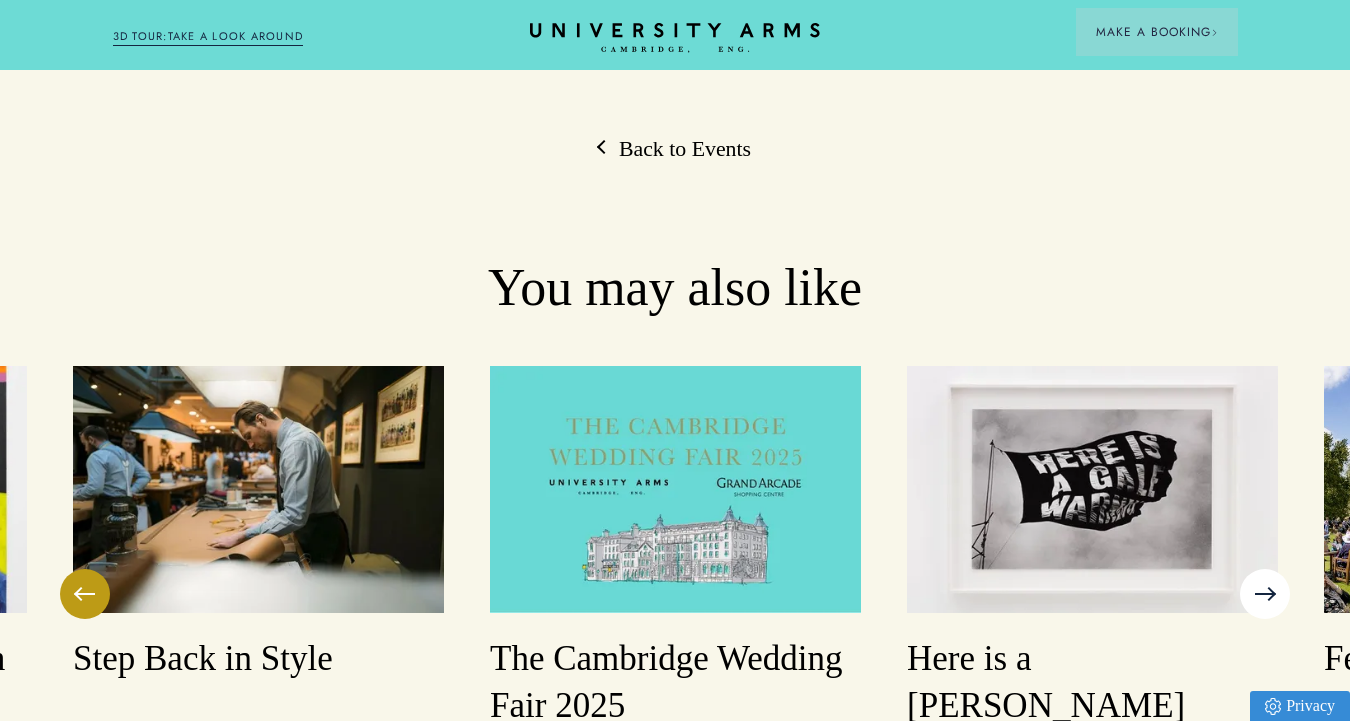 click at bounding box center [1265, 594] 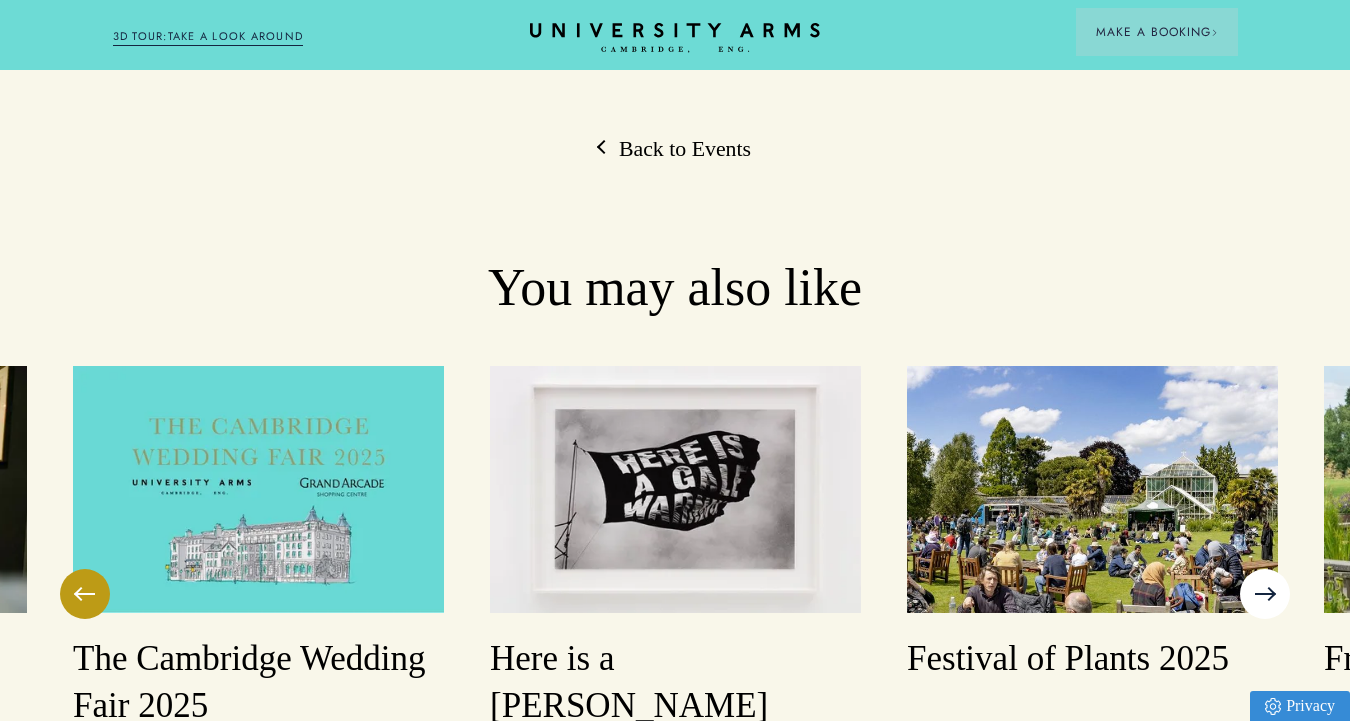 click at bounding box center (1265, 594) 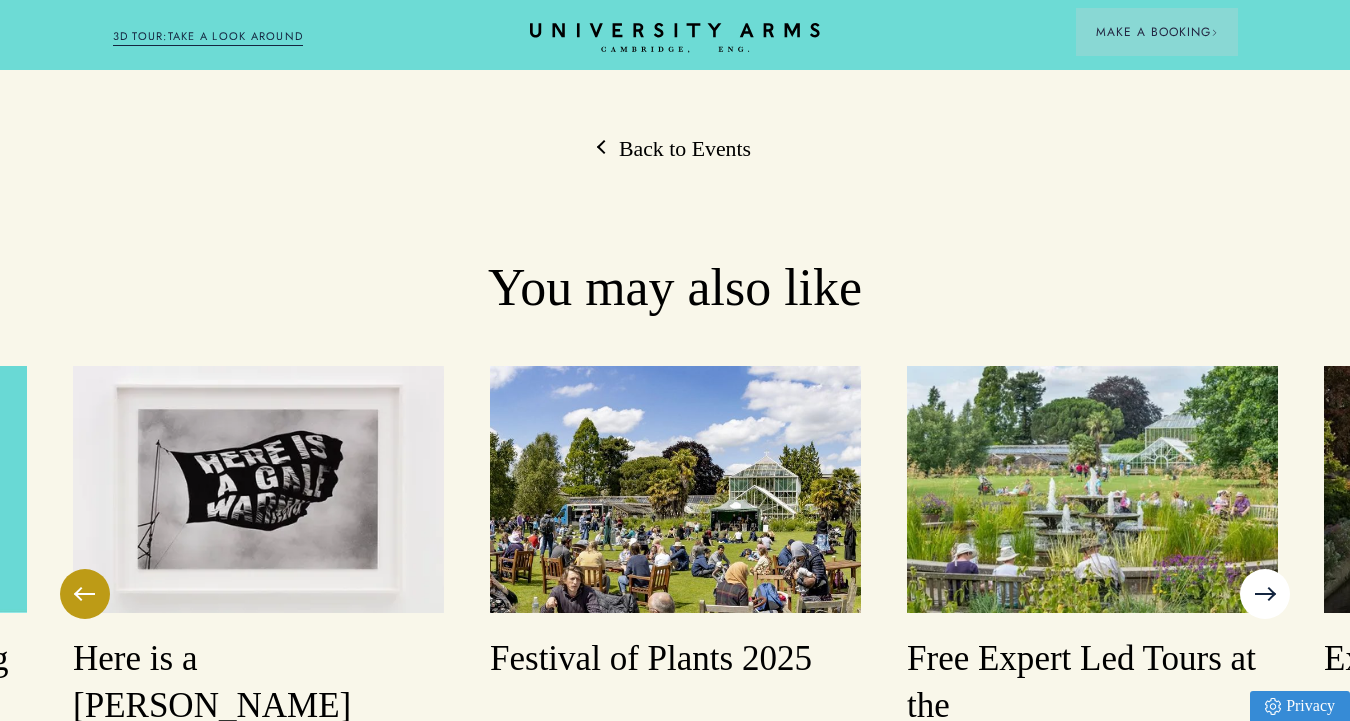 click at bounding box center (1265, 594) 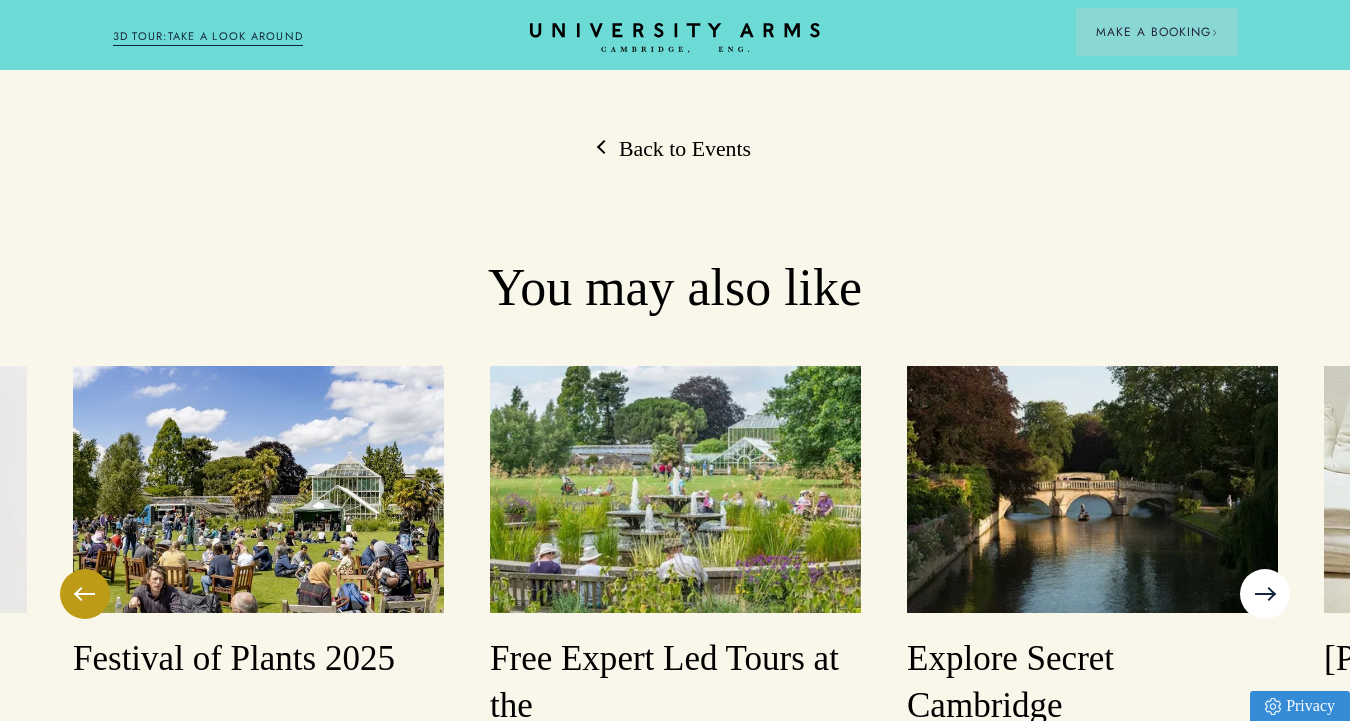 click at bounding box center (1265, 594) 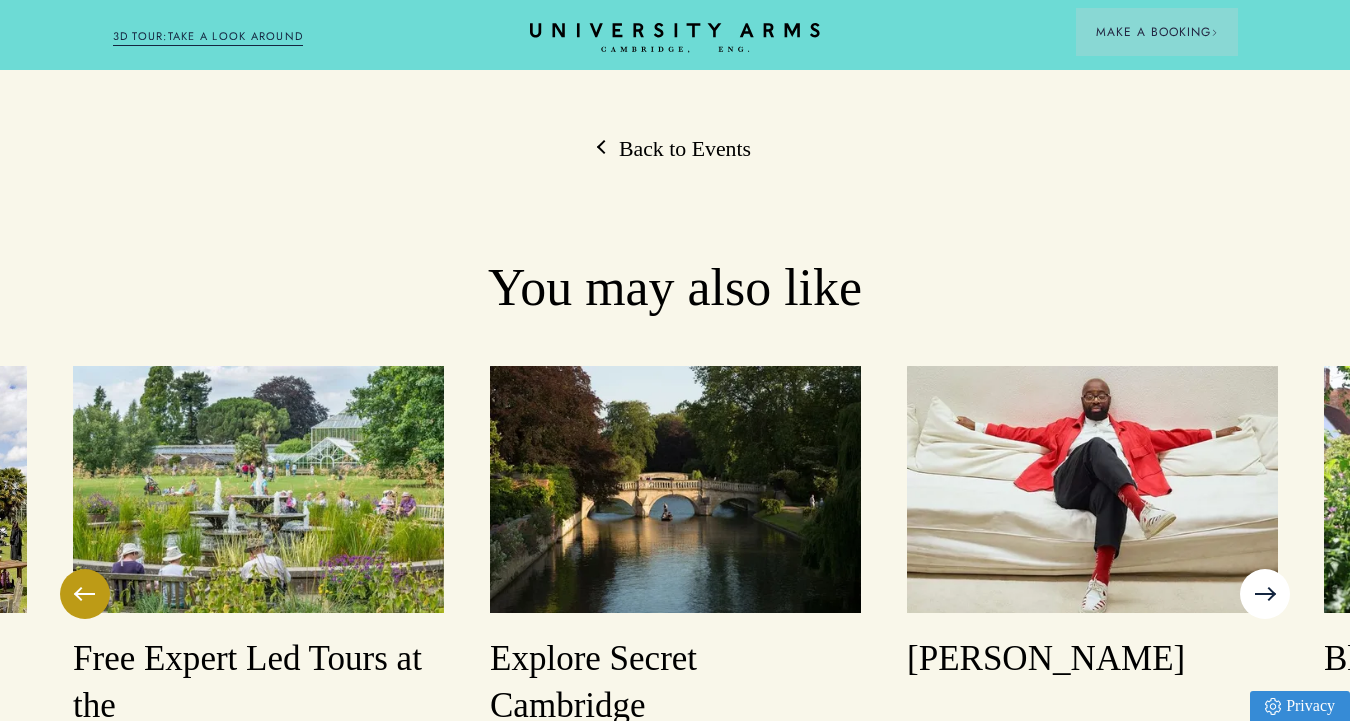 click at bounding box center [1265, 594] 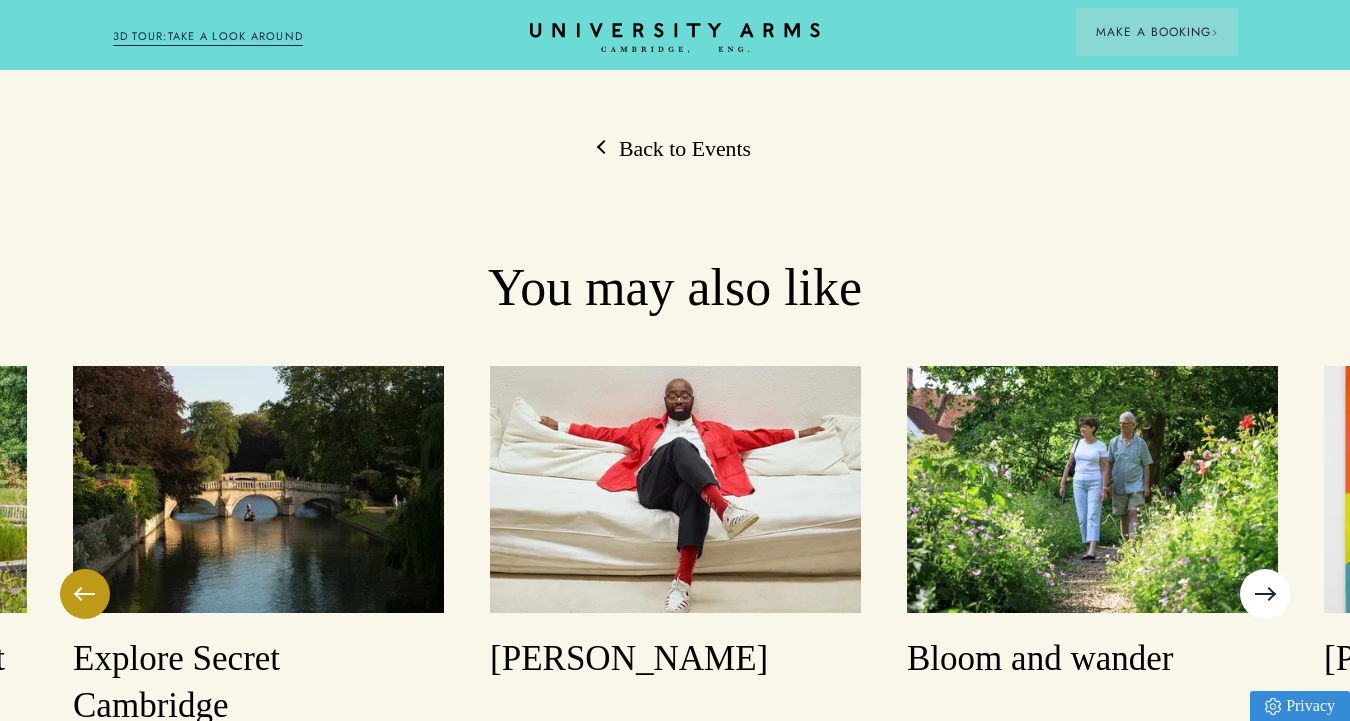 click at bounding box center (1265, 594) 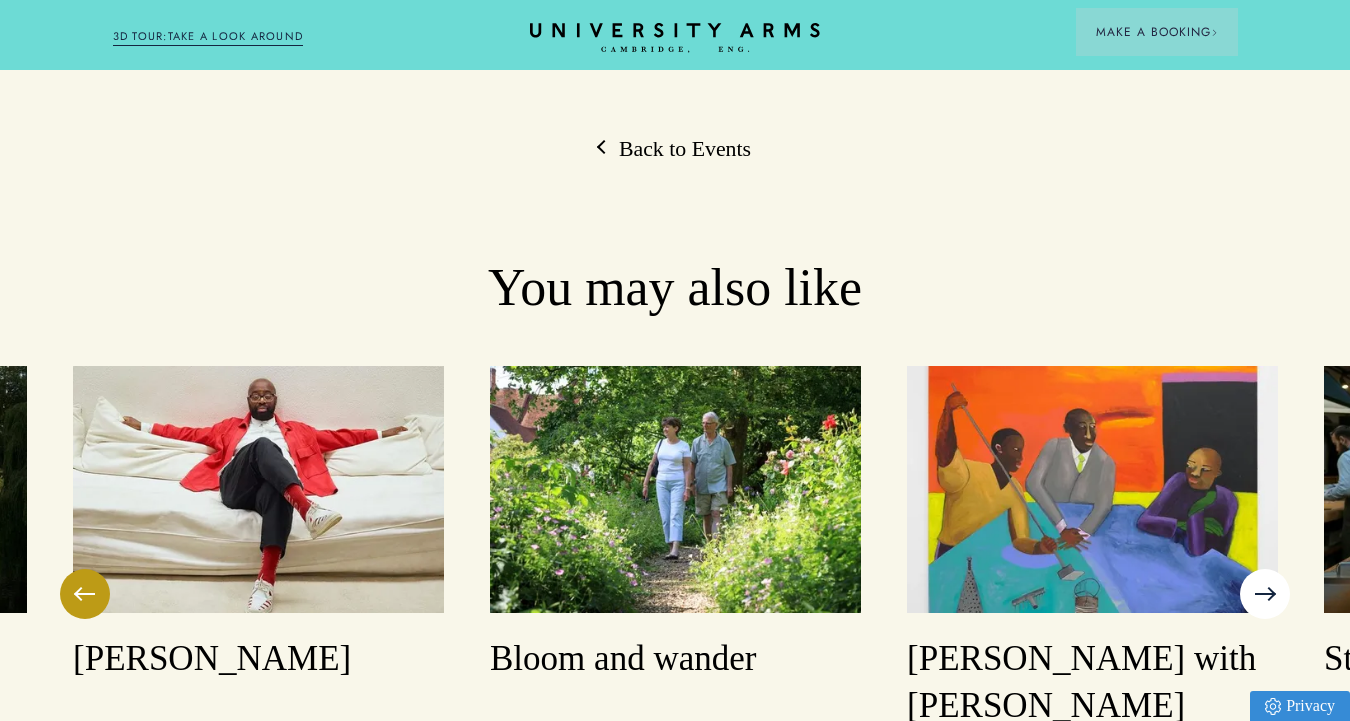 click at bounding box center (1265, 594) 